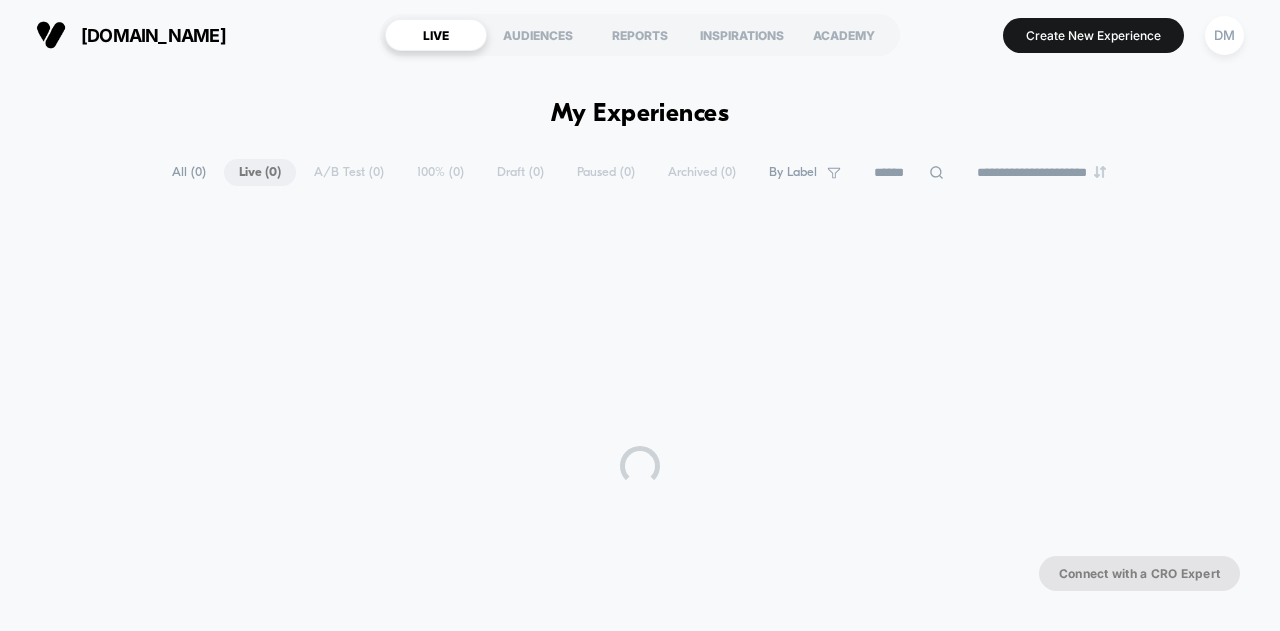 scroll, scrollTop: 0, scrollLeft: 0, axis: both 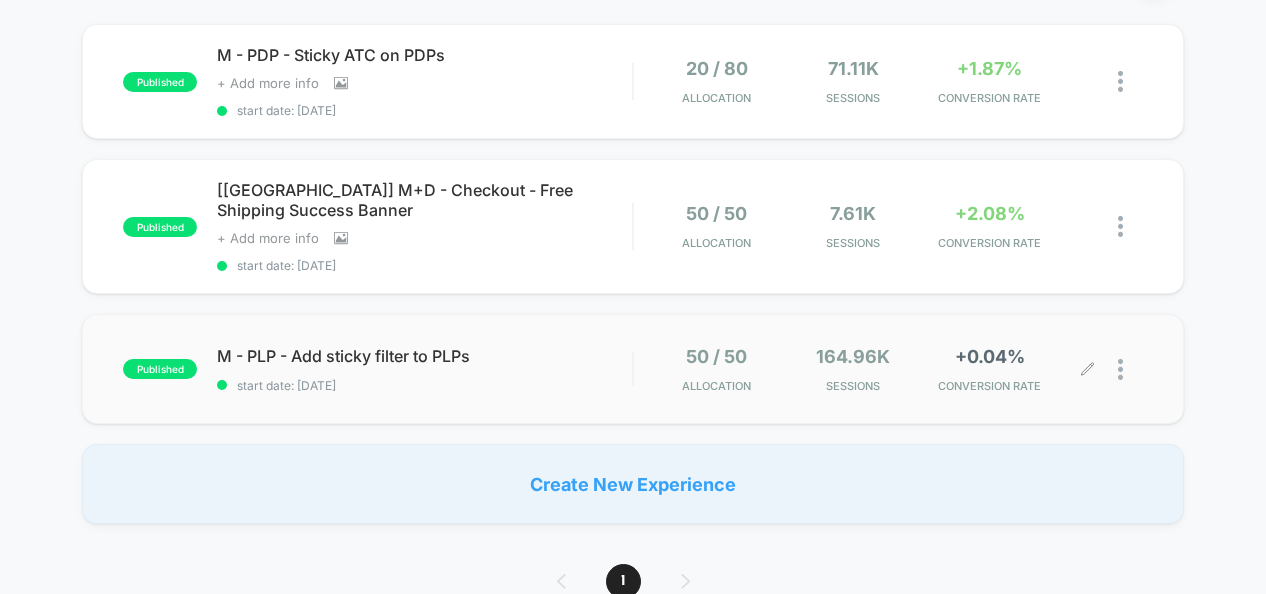 click on "164.96k Sessions" at bounding box center [853, 369] 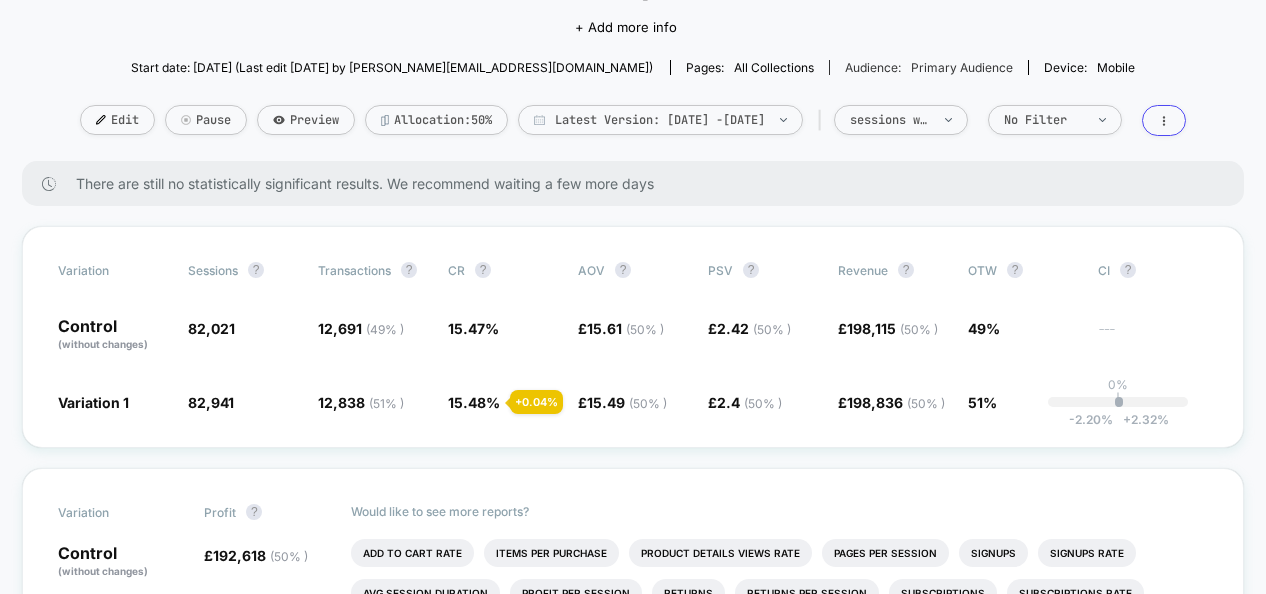 scroll, scrollTop: 178, scrollLeft: 0, axis: vertical 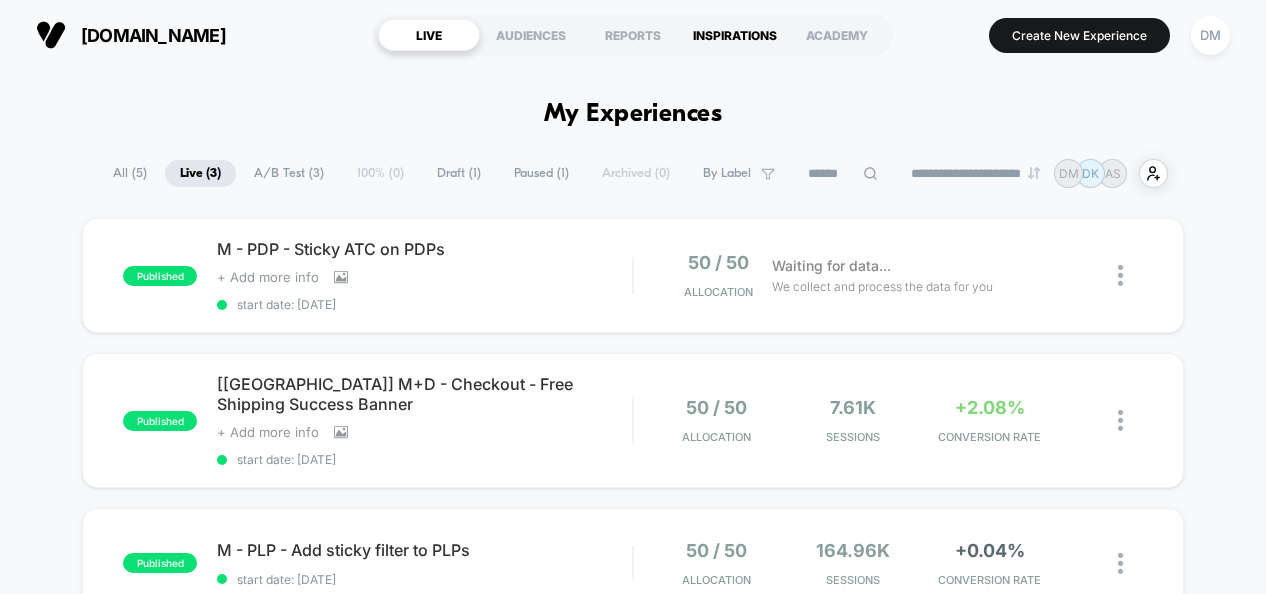 click on "INSPIRATIONS" at bounding box center [735, 35] 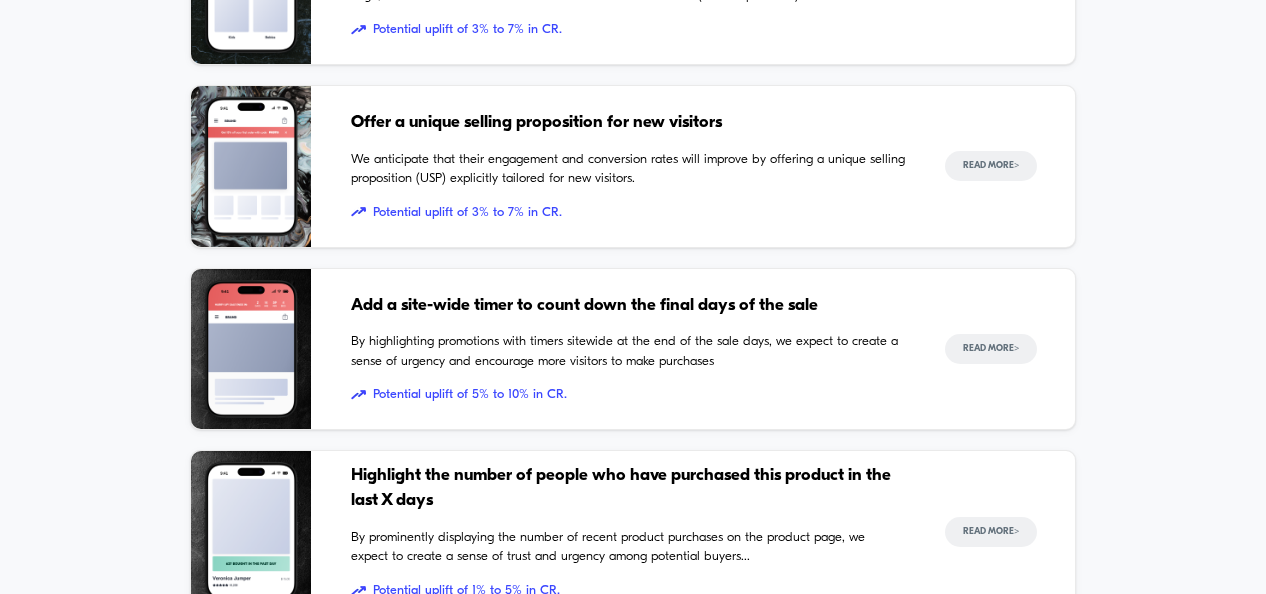 scroll, scrollTop: 0, scrollLeft: 0, axis: both 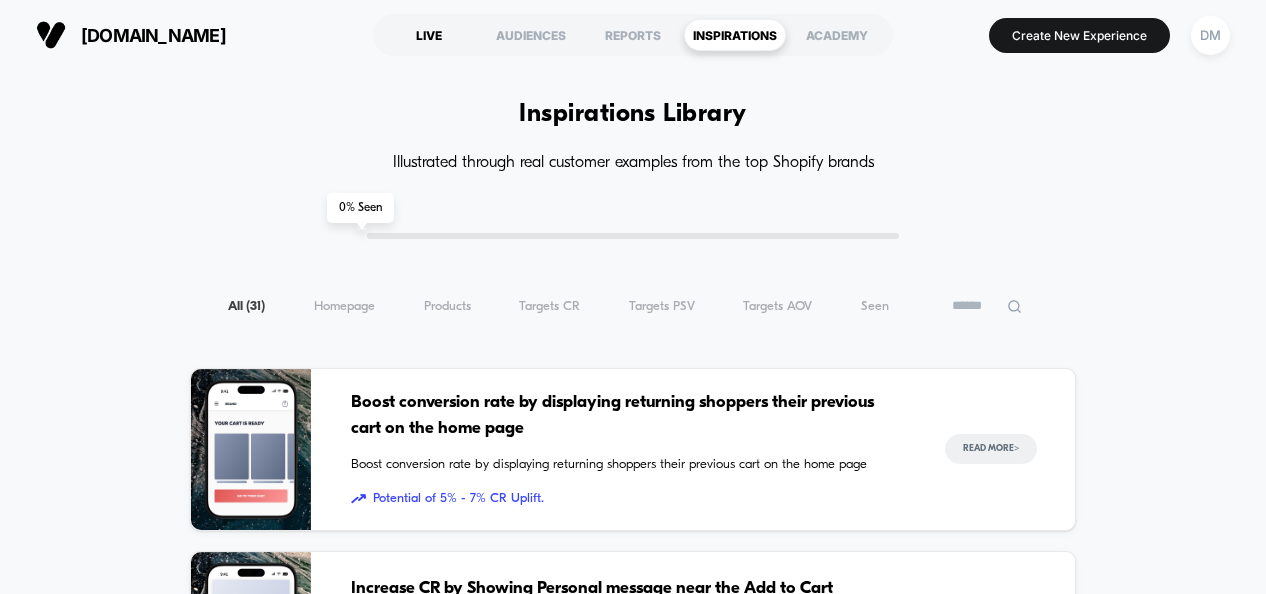 click on "LIVE" at bounding box center [429, 35] 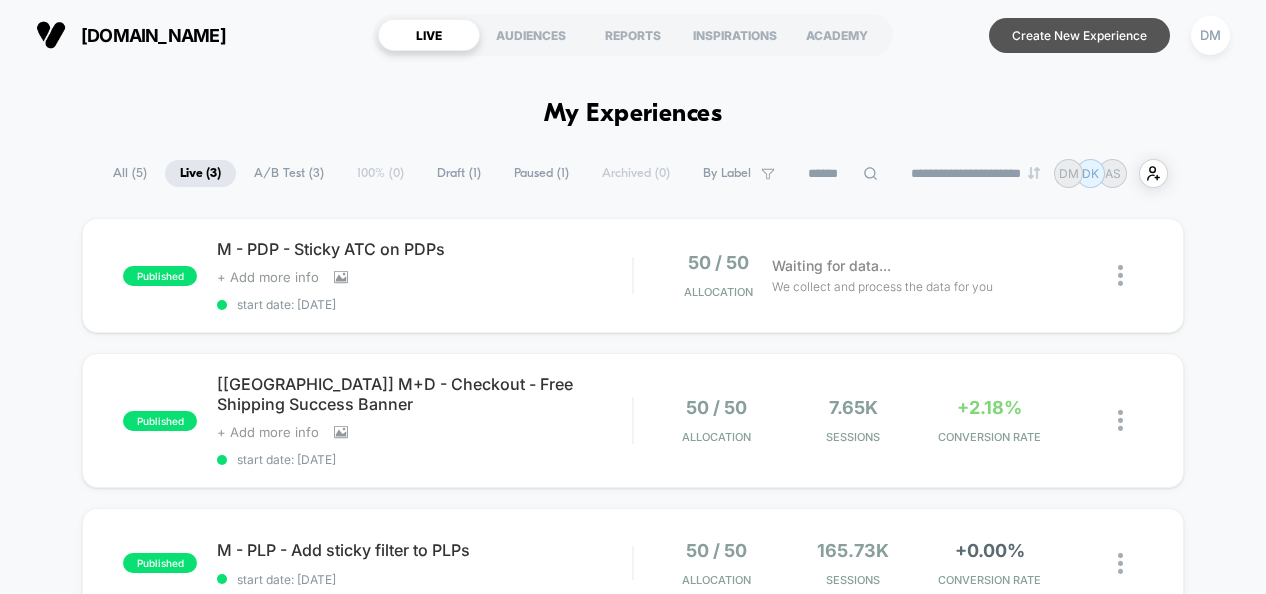 click on "Create New Experience" at bounding box center (1079, 35) 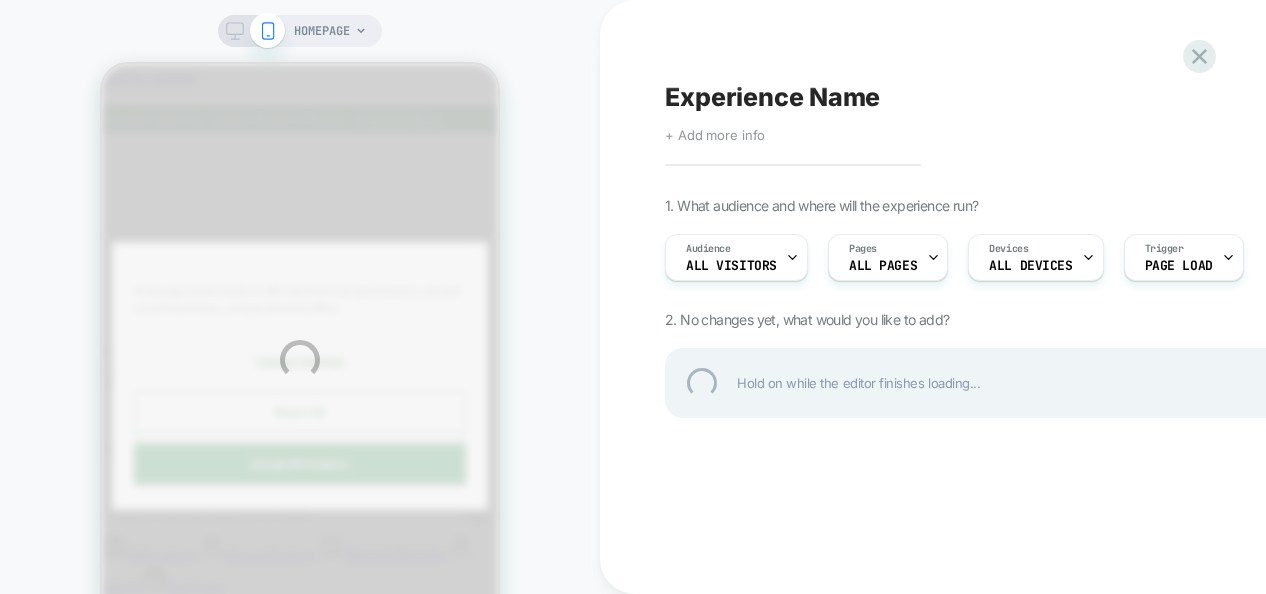 scroll, scrollTop: 0, scrollLeft: 0, axis: both 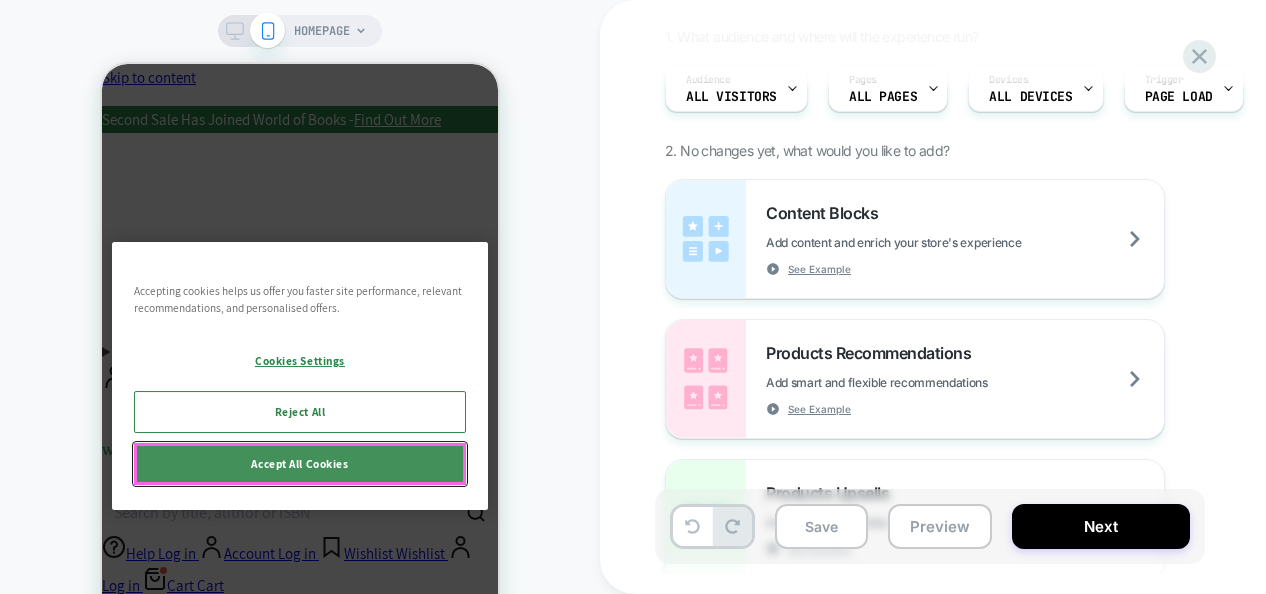 click on "Accept All Cookies" at bounding box center [300, 464] 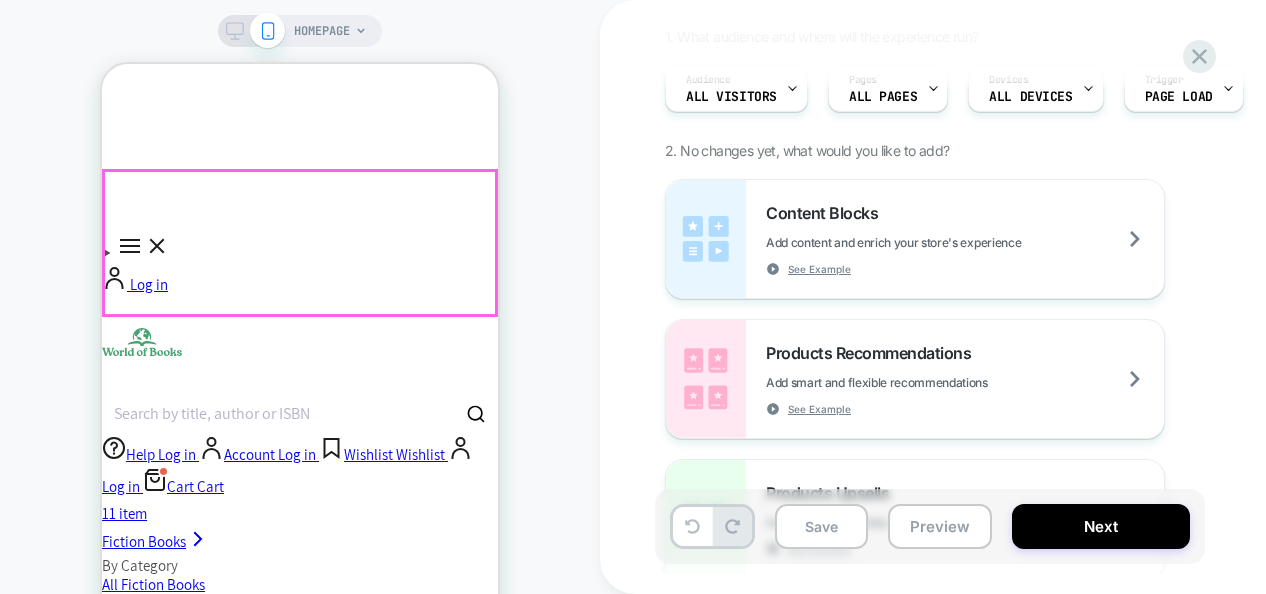 scroll, scrollTop: 130, scrollLeft: 0, axis: vertical 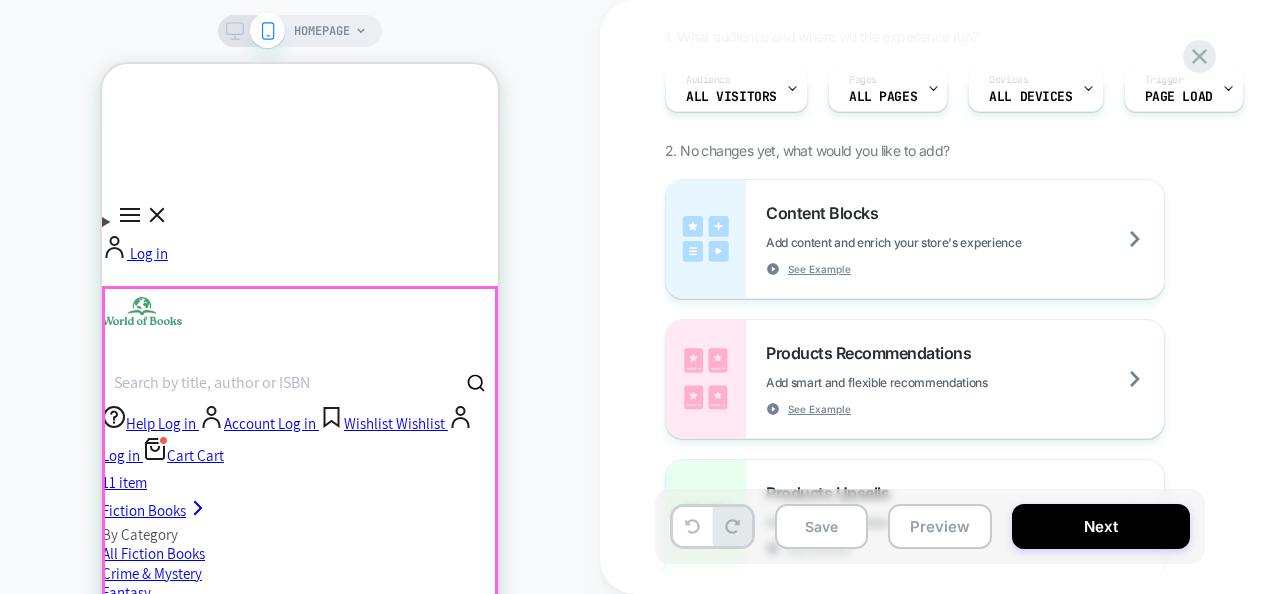 click on "Bestselling Fiction Books" at bounding box center [241, 4784] 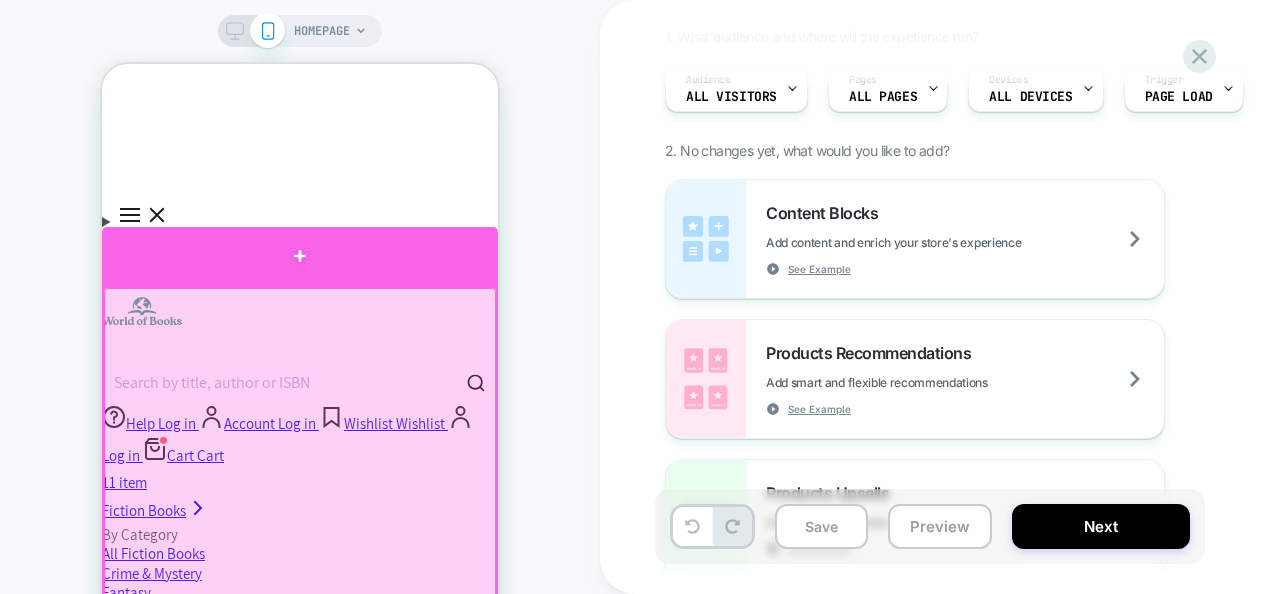 click at bounding box center [300, 256] 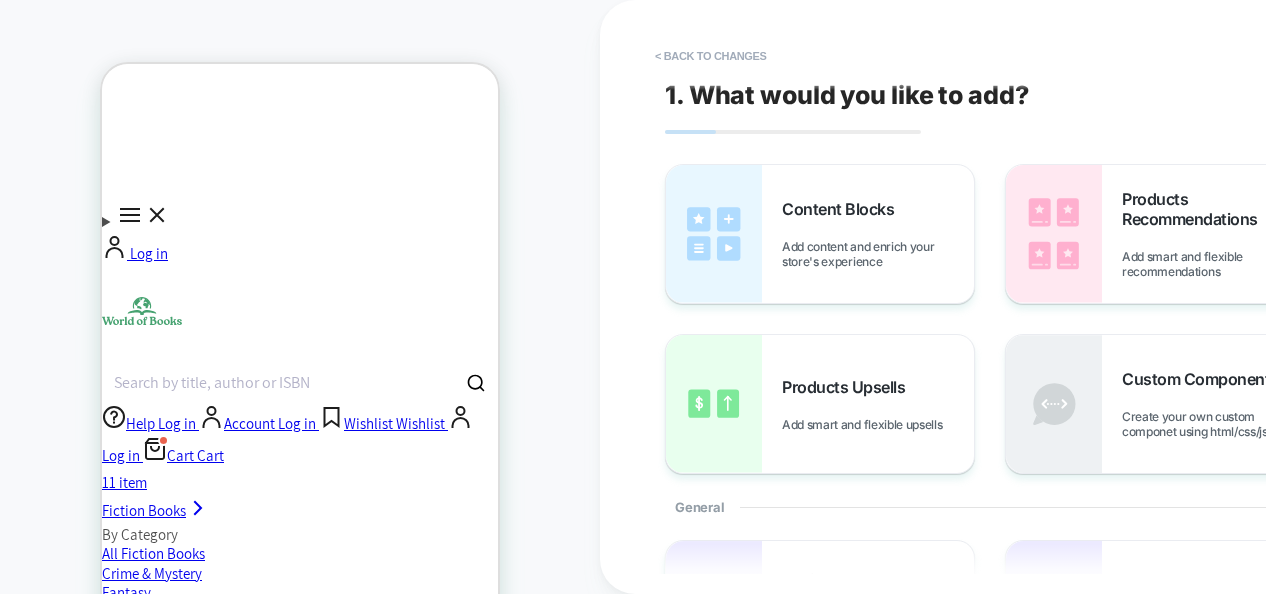 scroll, scrollTop: 76, scrollLeft: 0, axis: vertical 